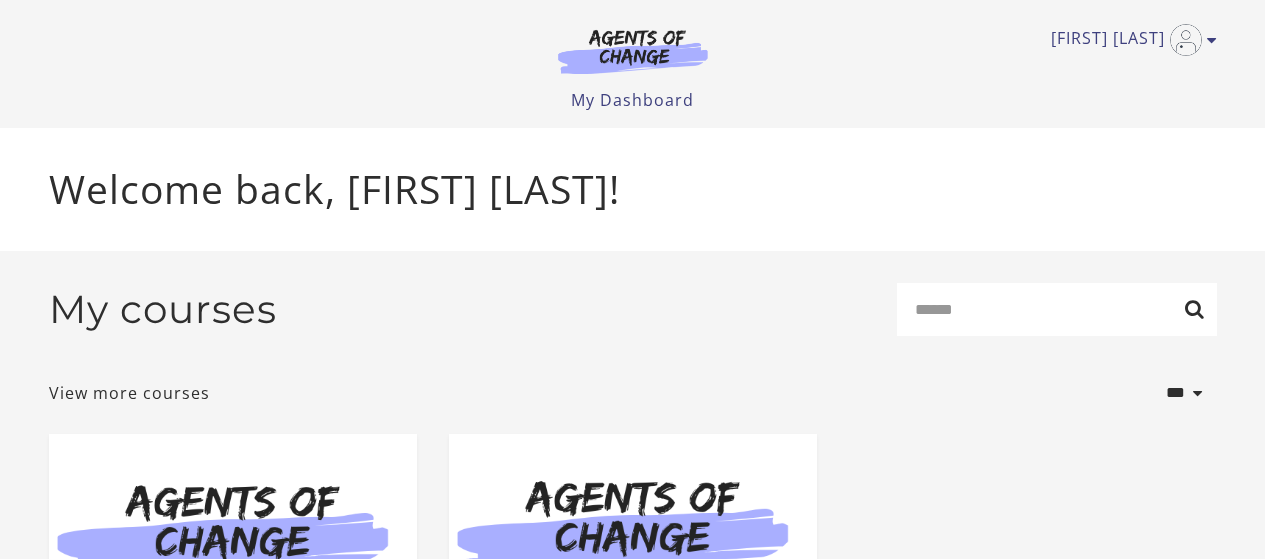 scroll, scrollTop: 55, scrollLeft: 0, axis: vertical 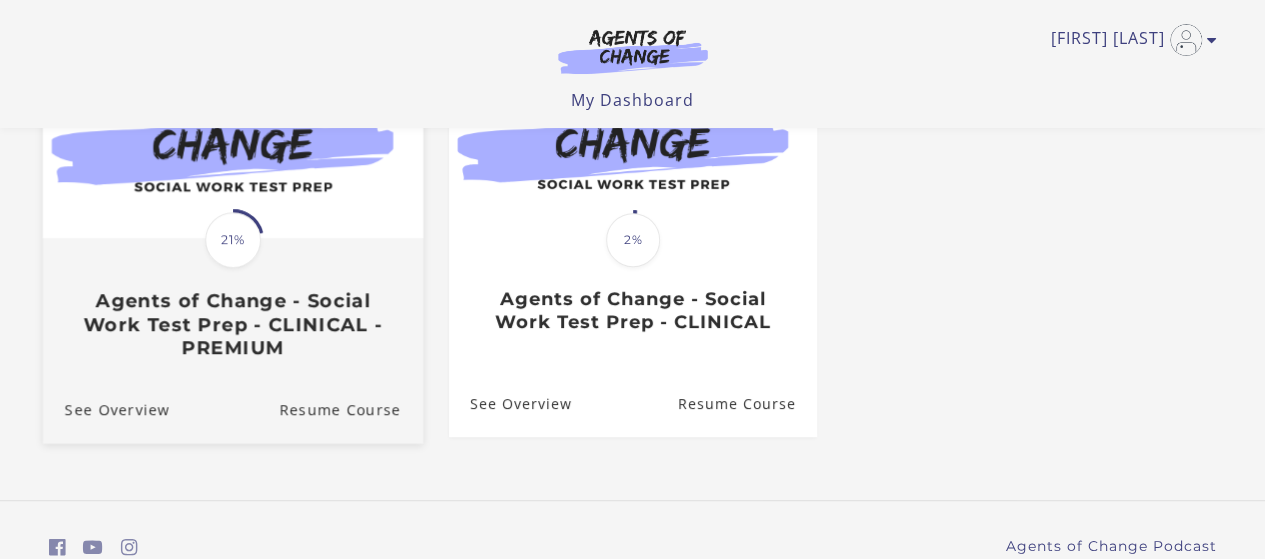 click on "Agents of Change - Social Work Test Prep - CLINICAL - PREMIUM" at bounding box center [232, 324] 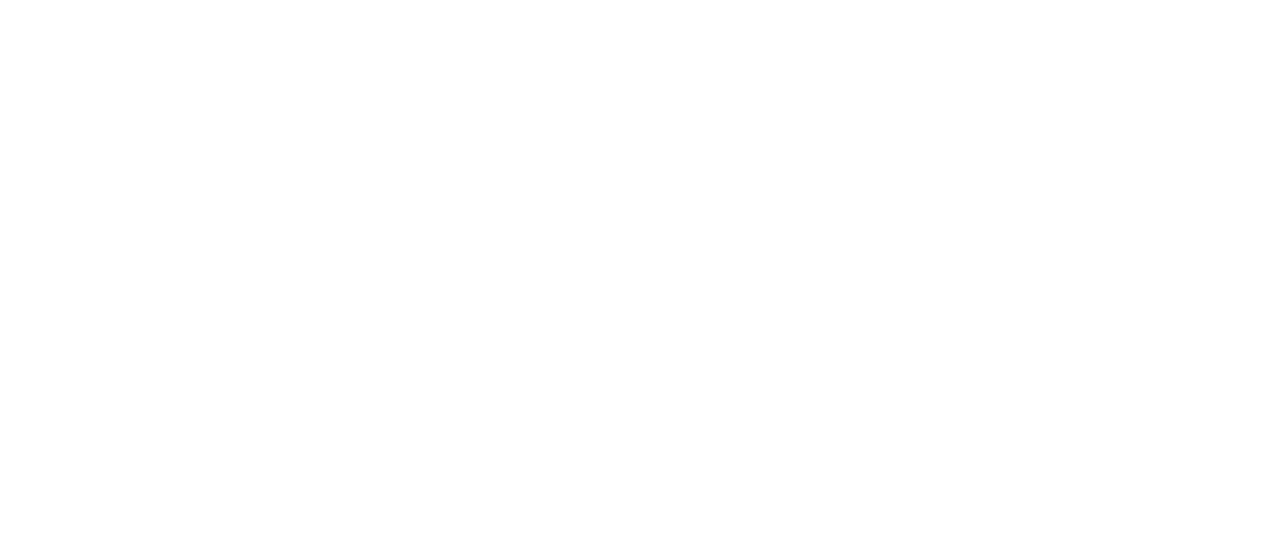 scroll, scrollTop: 0, scrollLeft: 0, axis: both 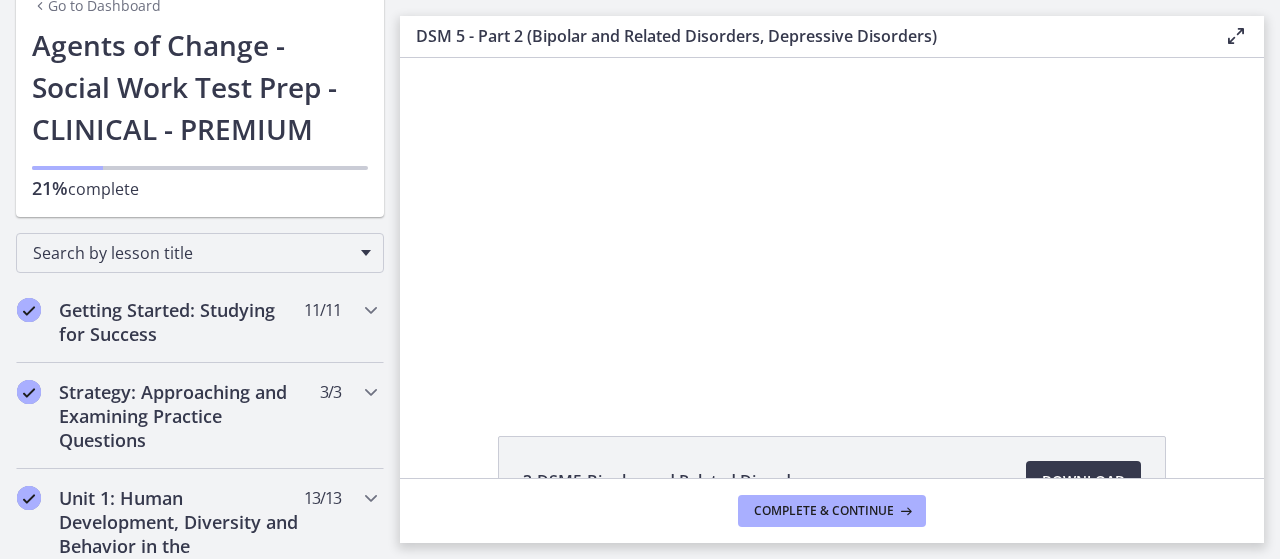 drag, startPoint x: 504, startPoint y: 282, endPoint x: 480, endPoint y: 273, distance: 25.632011 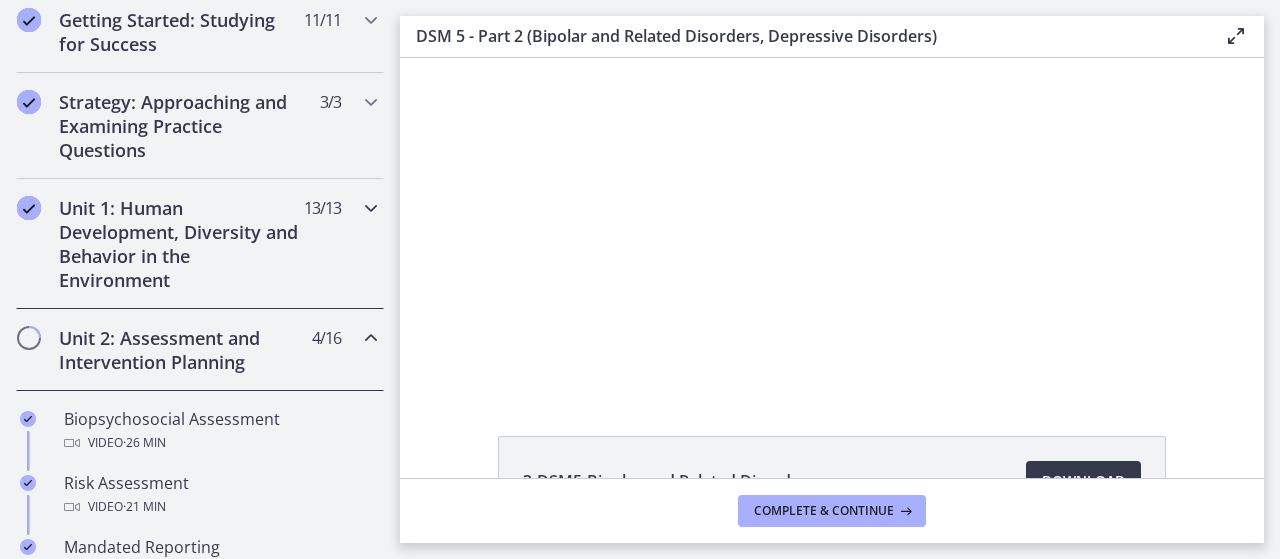 scroll, scrollTop: 400, scrollLeft: 0, axis: vertical 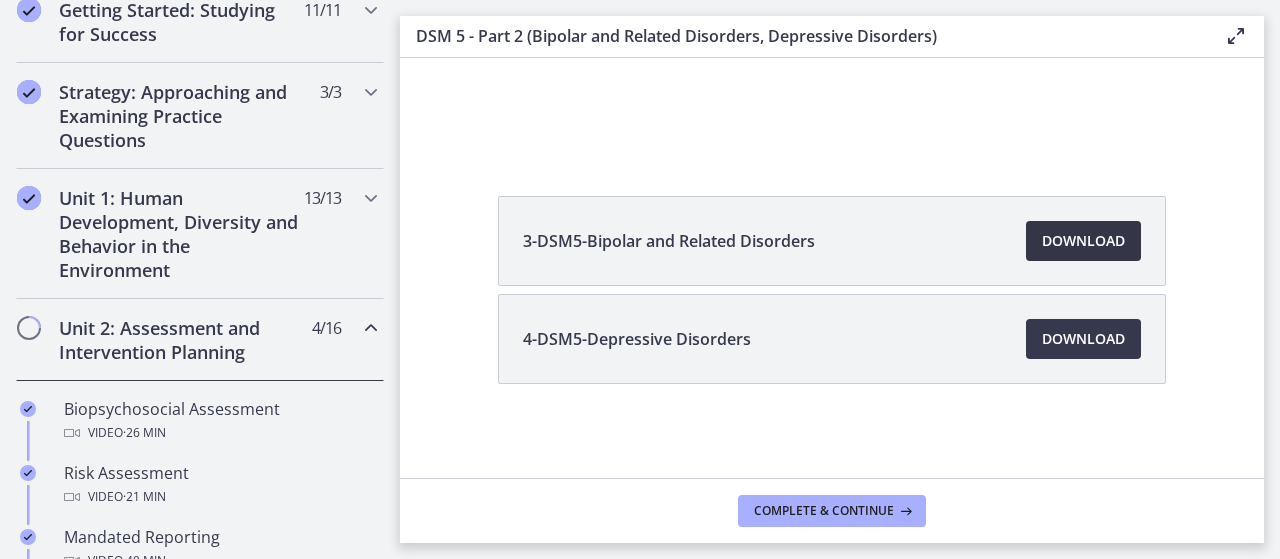 click on "Download
Opens in a new window" at bounding box center (1083, 241) 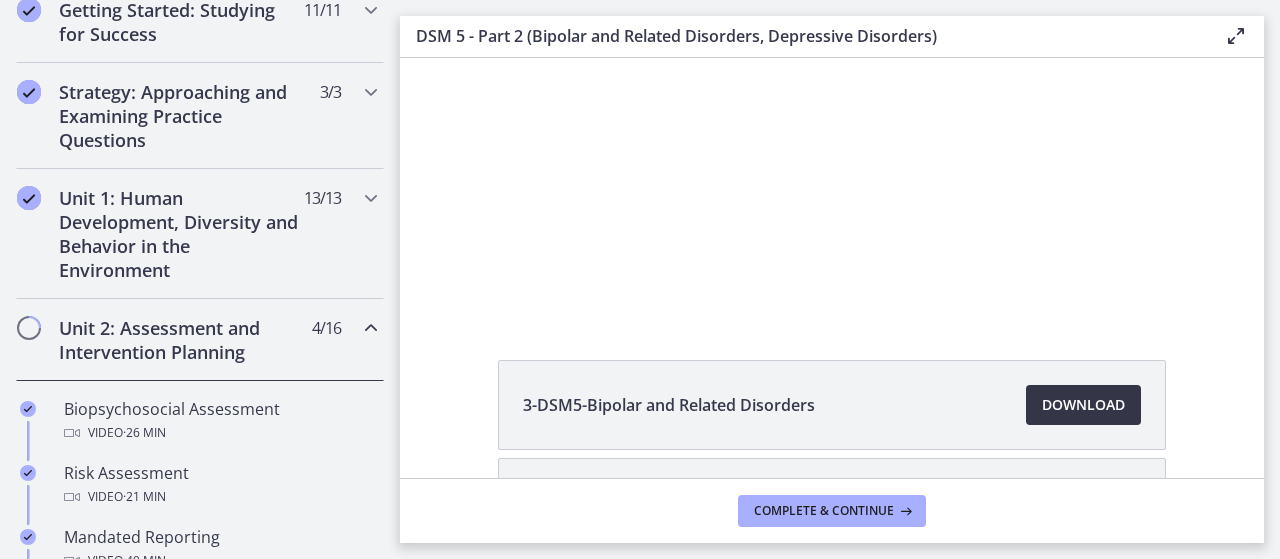scroll, scrollTop: 0, scrollLeft: 0, axis: both 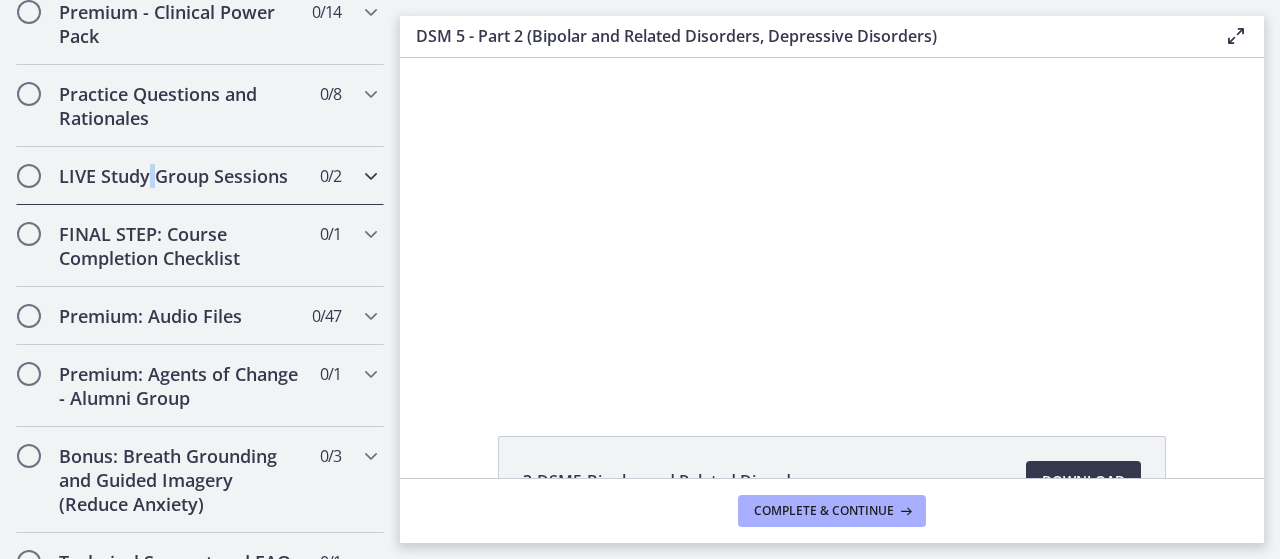 click on "LIVE Study Group Sessions" at bounding box center (181, 176) 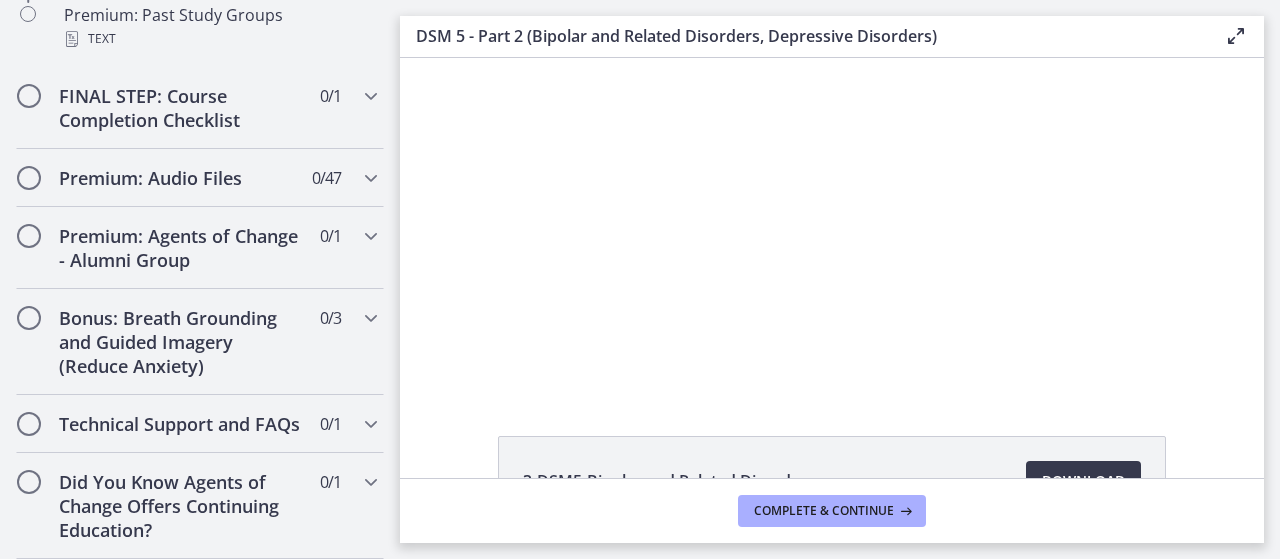 scroll, scrollTop: 962, scrollLeft: 0, axis: vertical 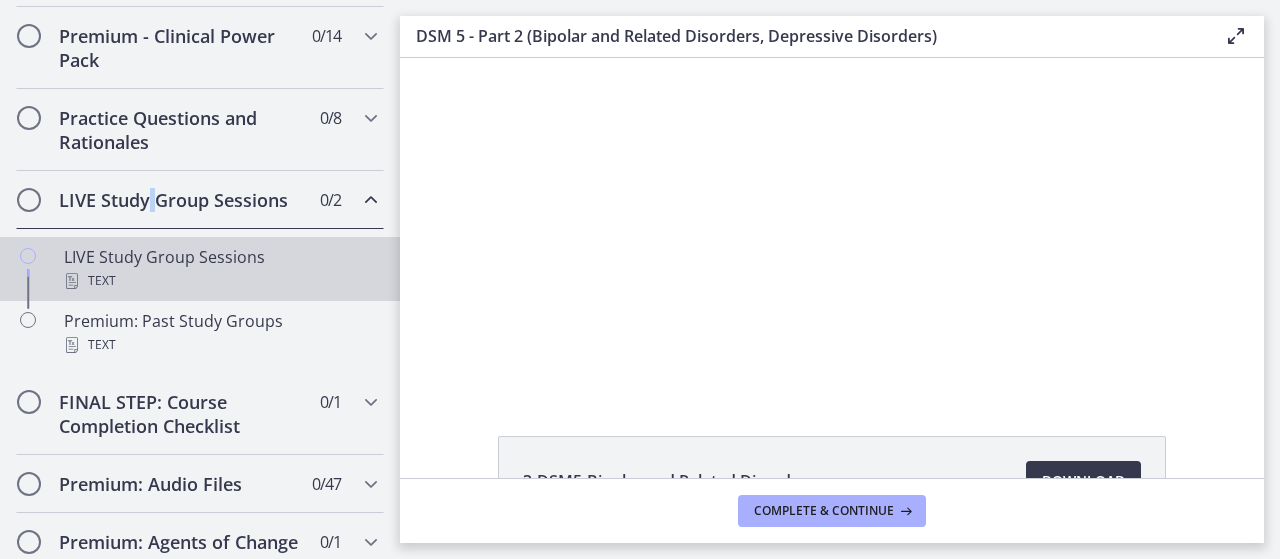click on "LIVE Study Group Sessions
Text" at bounding box center (220, 269) 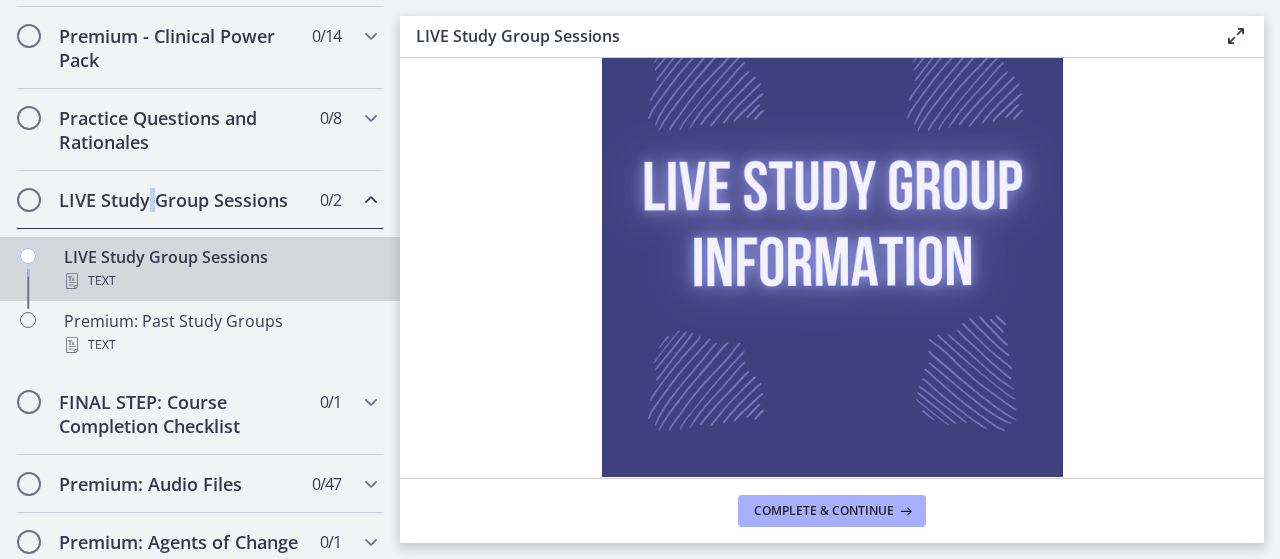 scroll, scrollTop: 304, scrollLeft: 0, axis: vertical 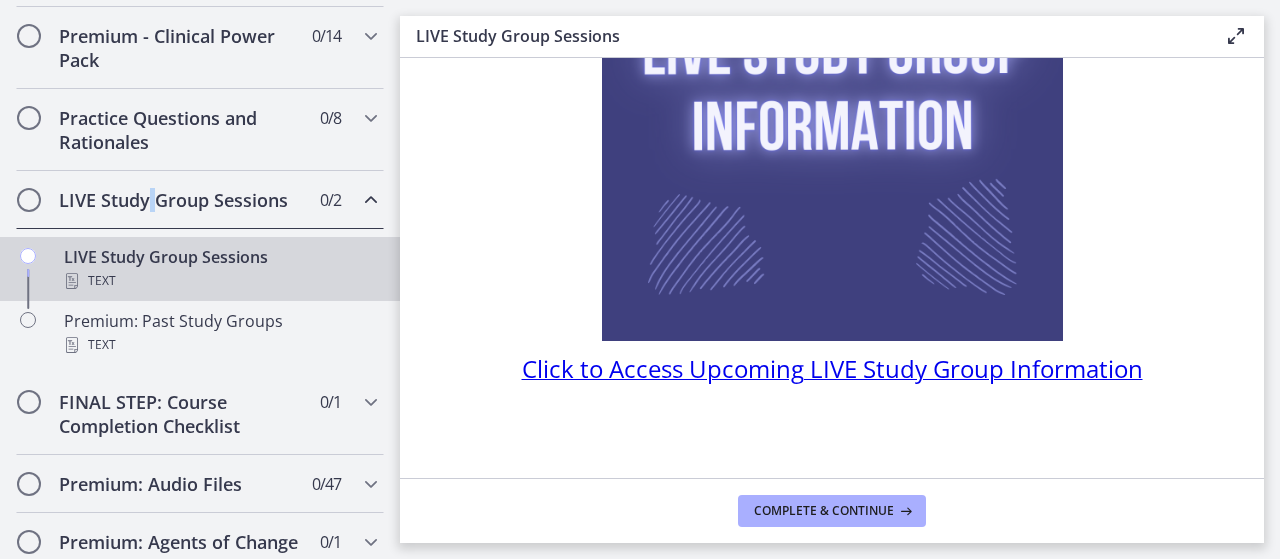 click on "Click to Access Upcoming LIVE Study Group Information" at bounding box center (832, 368) 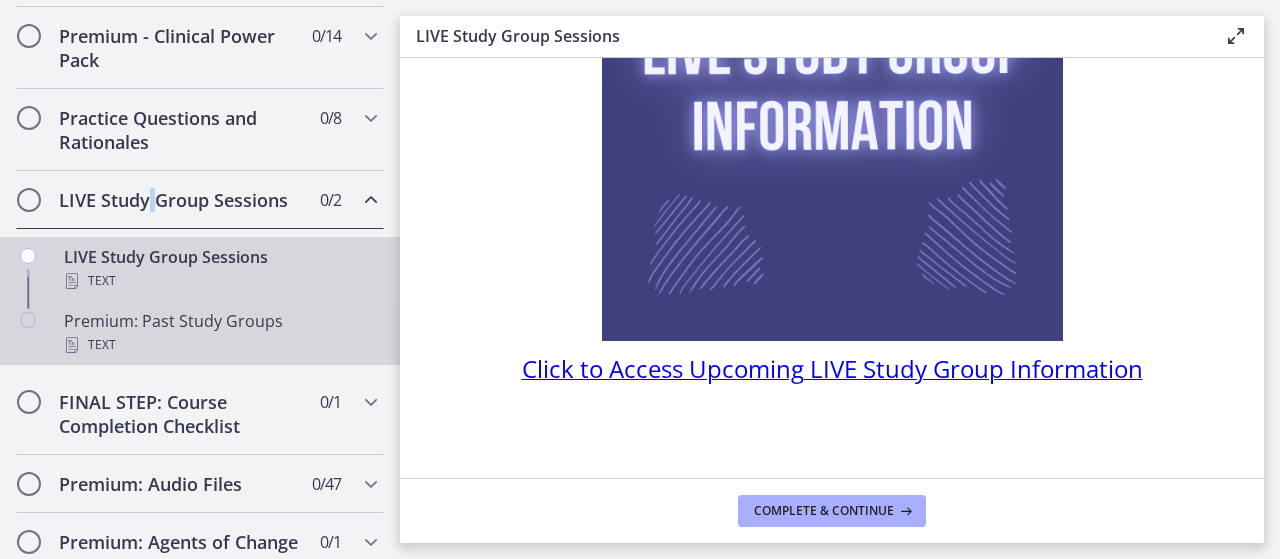 click on "Text" at bounding box center (220, 345) 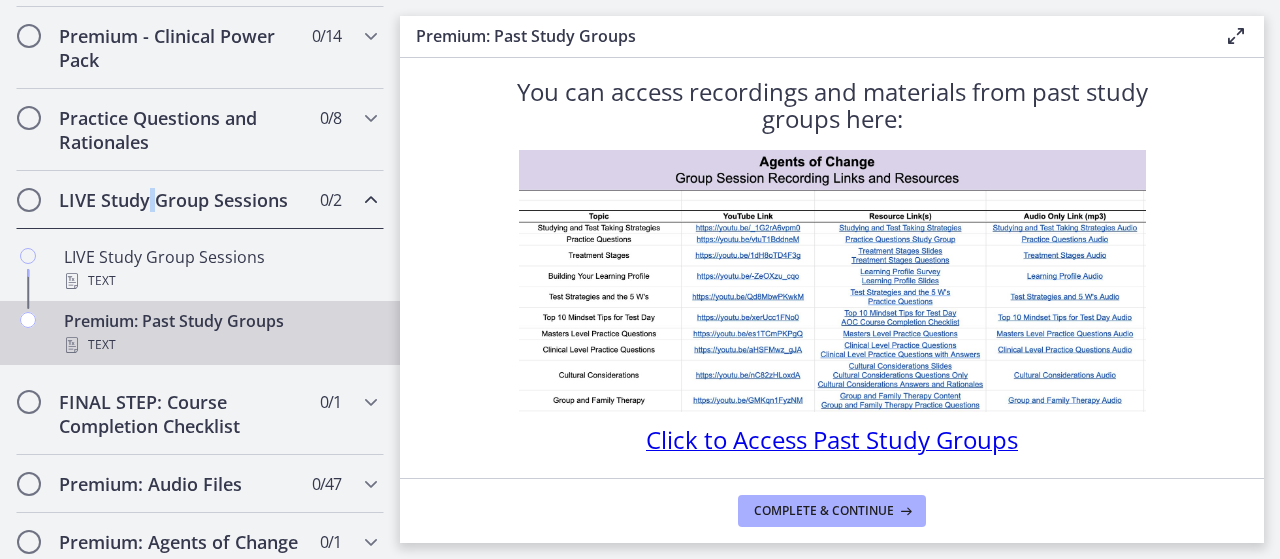 scroll, scrollTop: 0, scrollLeft: 0, axis: both 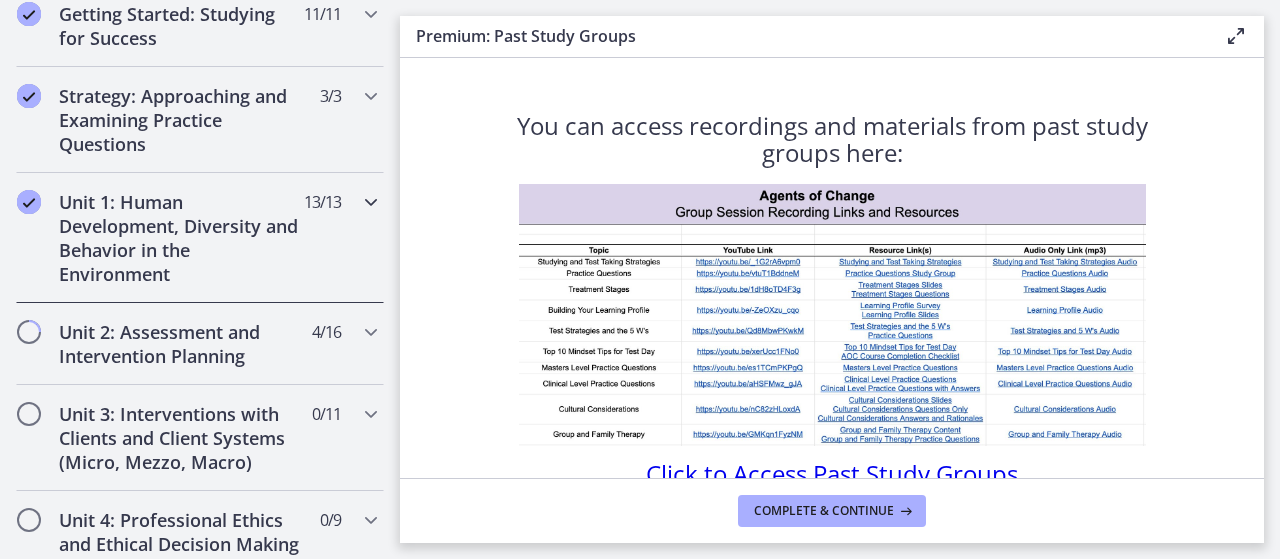 click on "Unit 1: Human Development, Diversity and Behavior in the Environment" at bounding box center (181, 238) 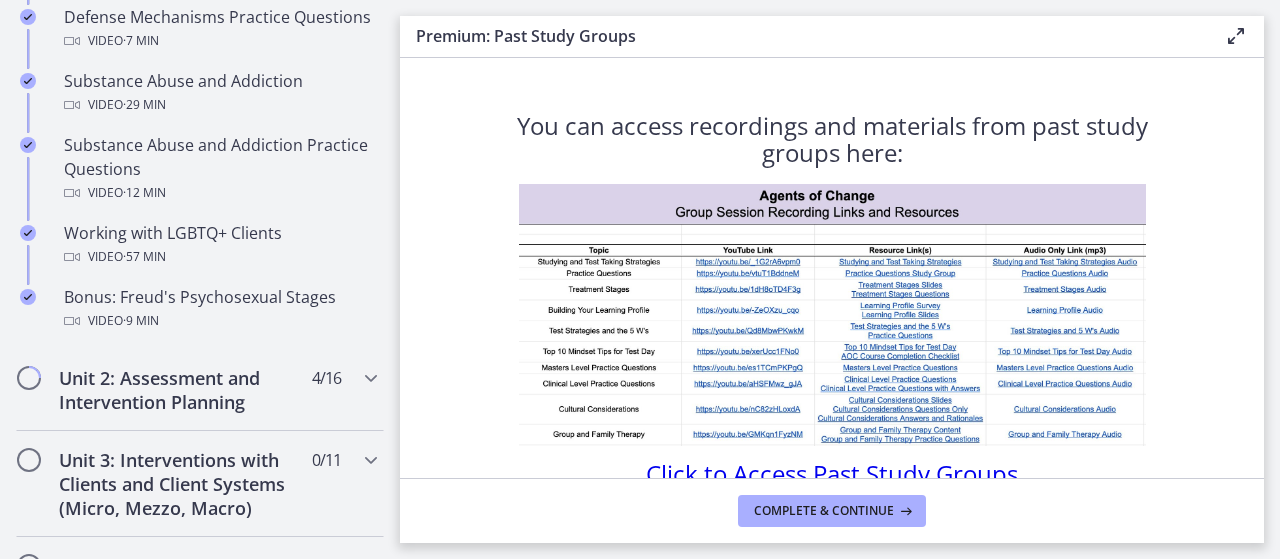scroll, scrollTop: 1362, scrollLeft: 0, axis: vertical 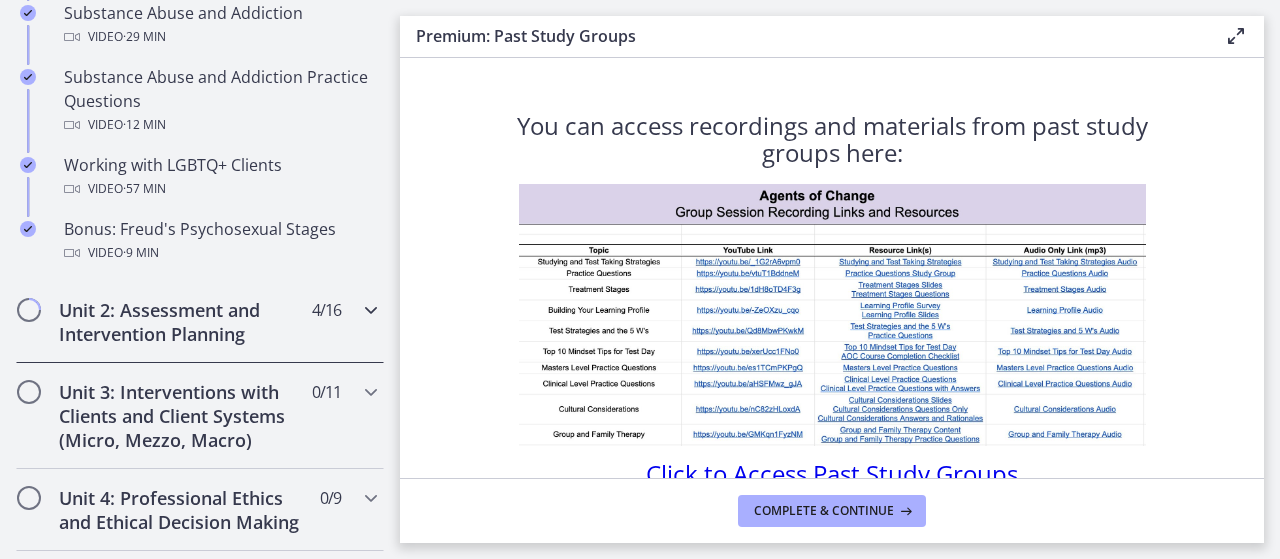 click on "Unit 2: Assessment and Intervention Planning" at bounding box center [181, 322] 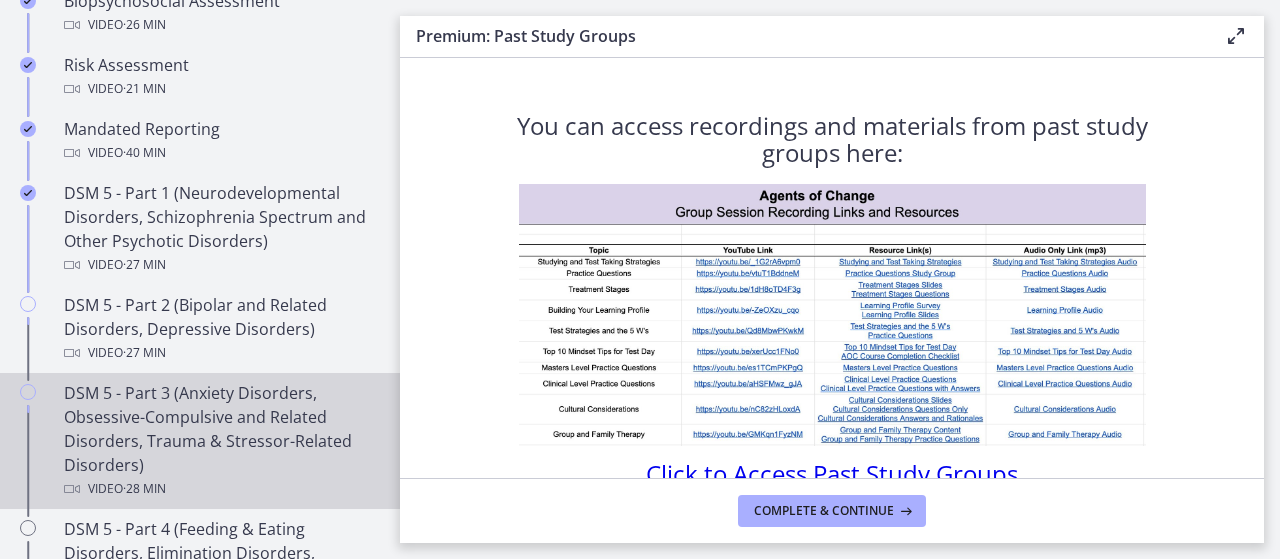 scroll, scrollTop: 729, scrollLeft: 0, axis: vertical 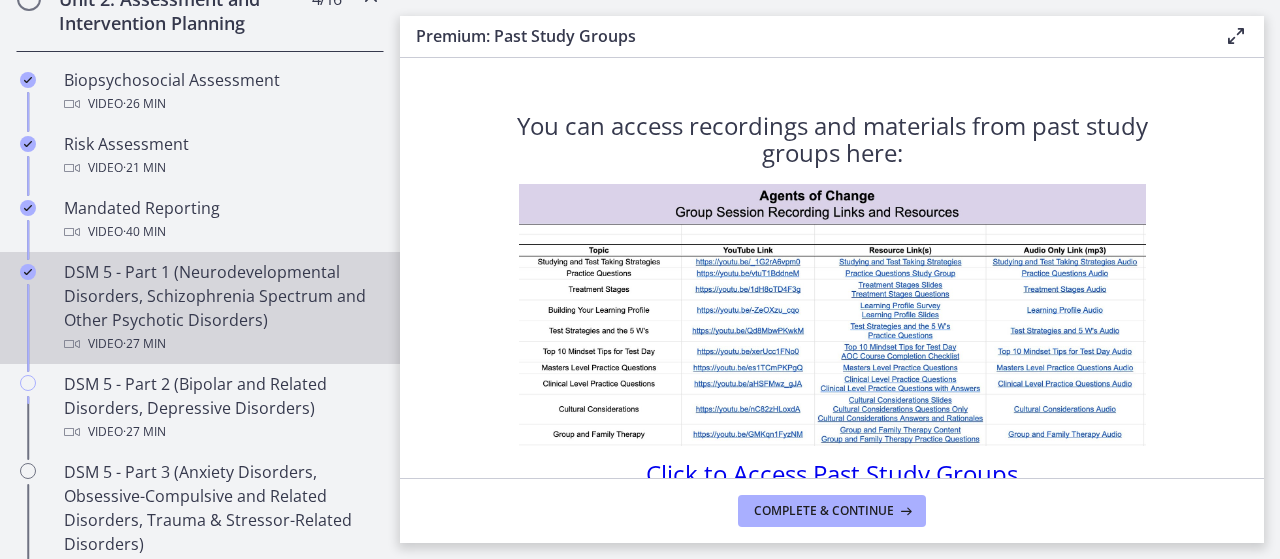 click on "DSM 5 - Part 1 (Neurodevelopmental Disorders, Schizophrenia Spectrum and Other Psychotic Disorders)
Video
·  27 min" at bounding box center [220, 308] 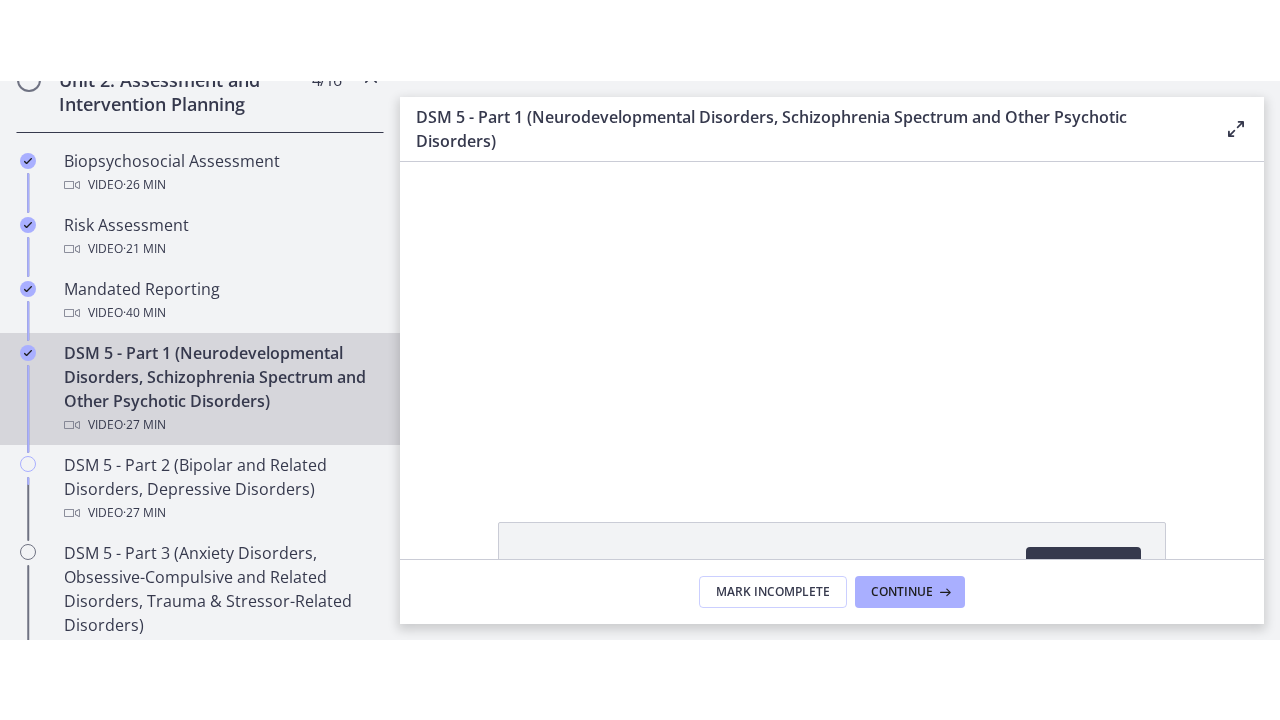 scroll, scrollTop: 0, scrollLeft: 0, axis: both 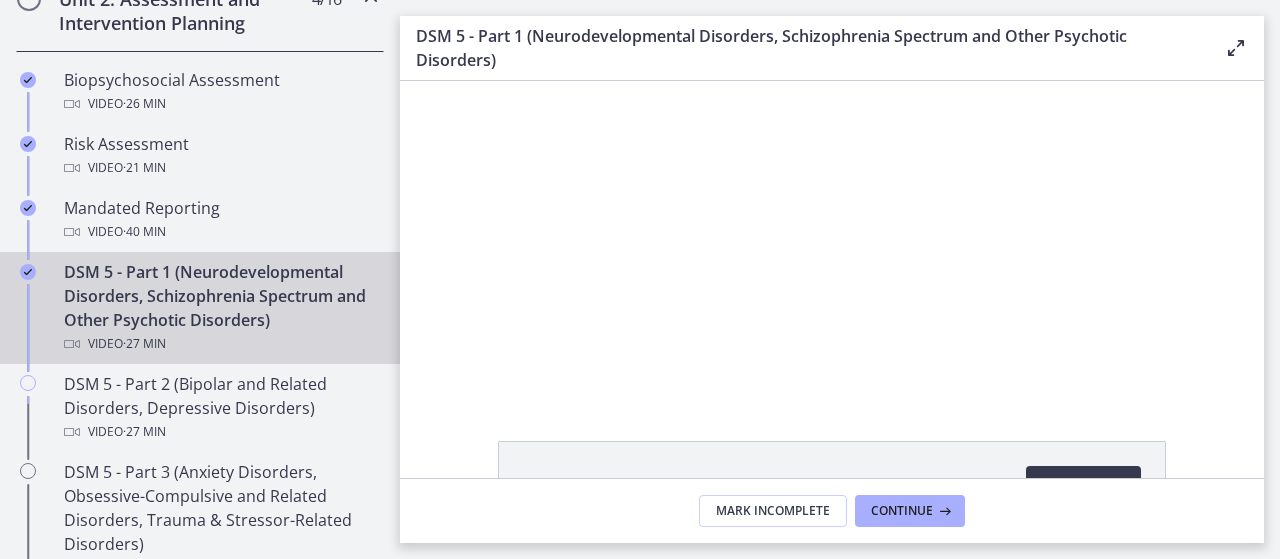 click at bounding box center [1236, 48] 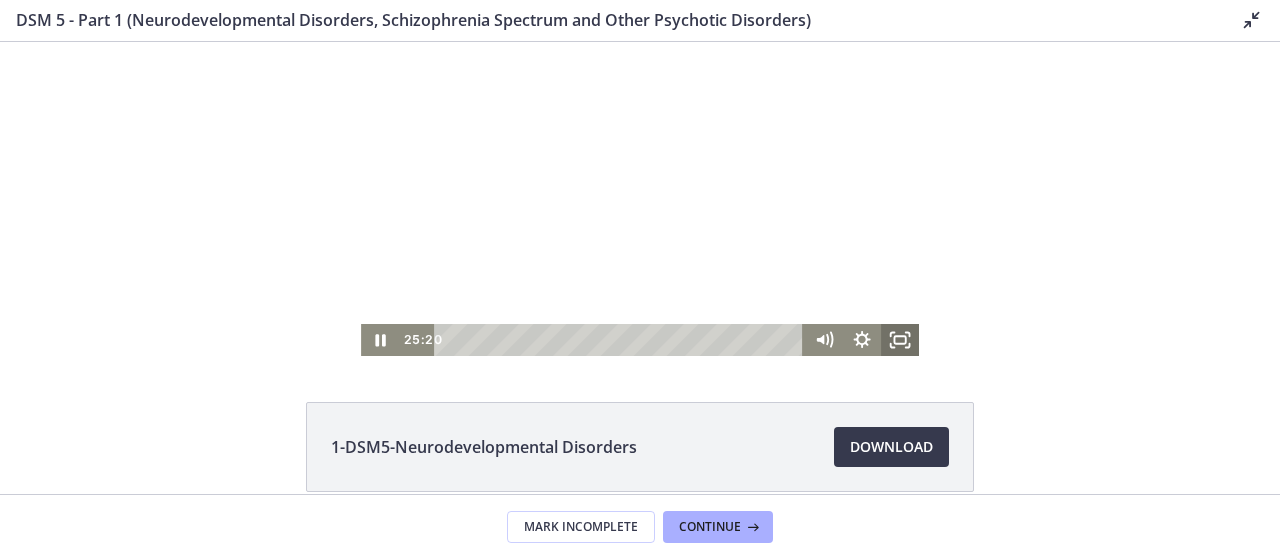click 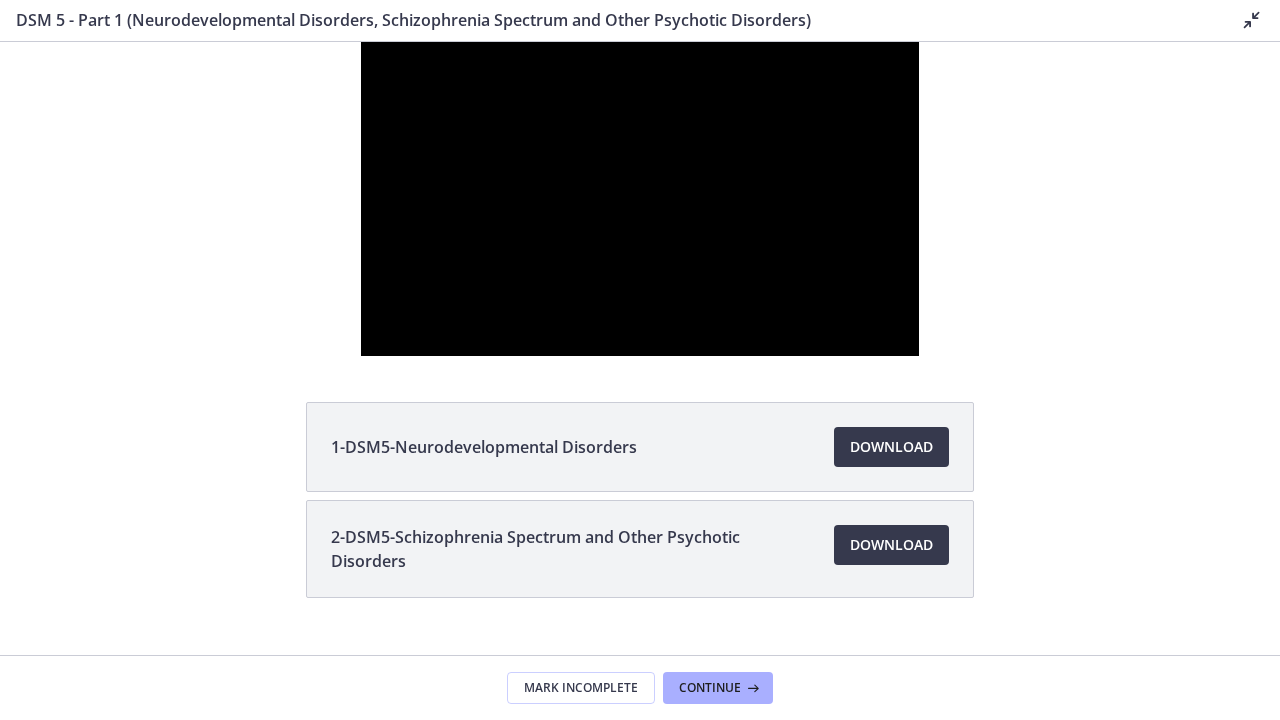 type 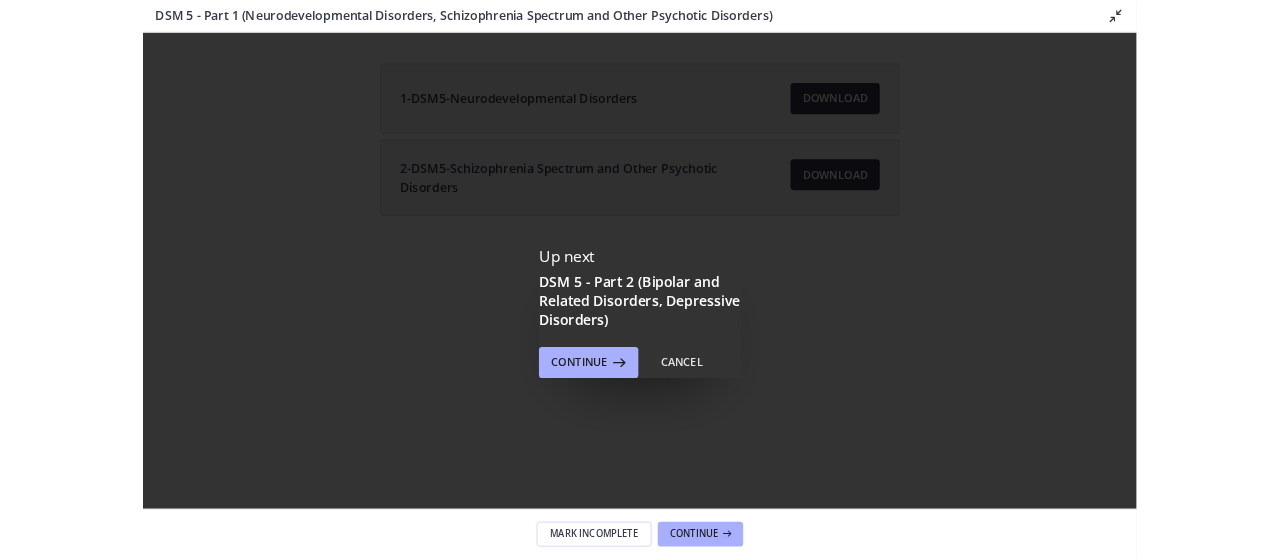 scroll, scrollTop: 0, scrollLeft: 0, axis: both 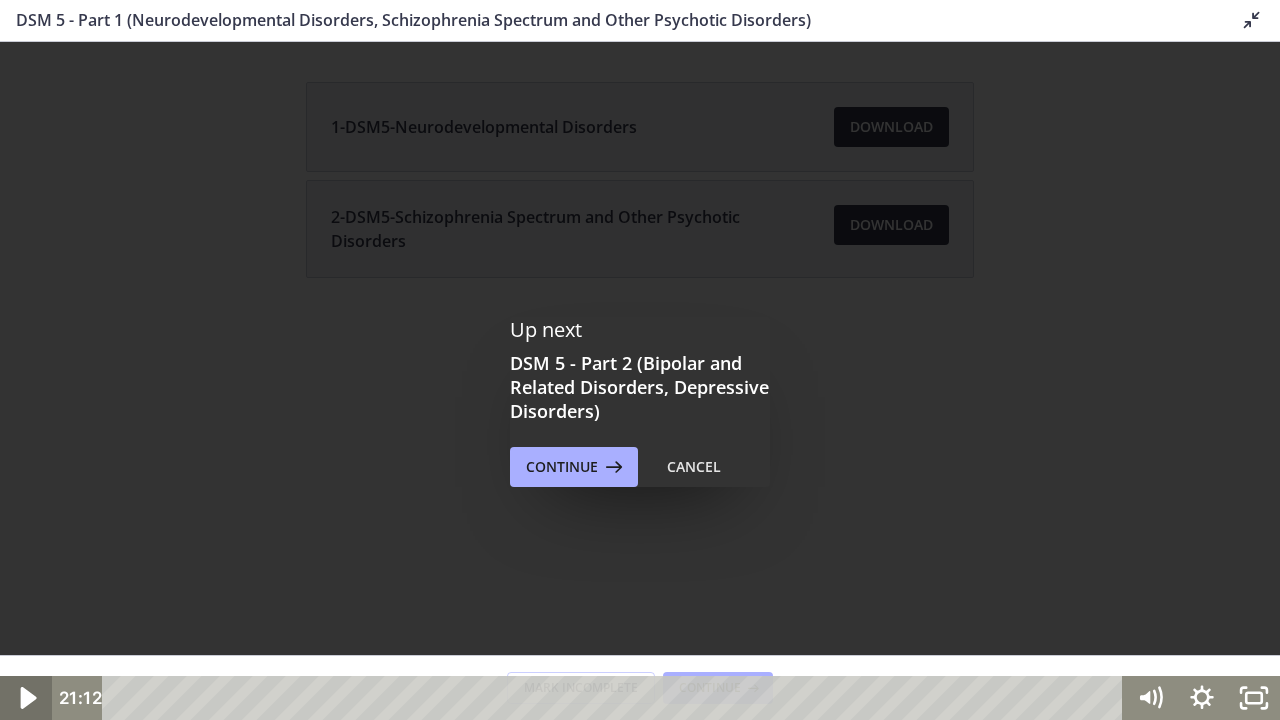 click 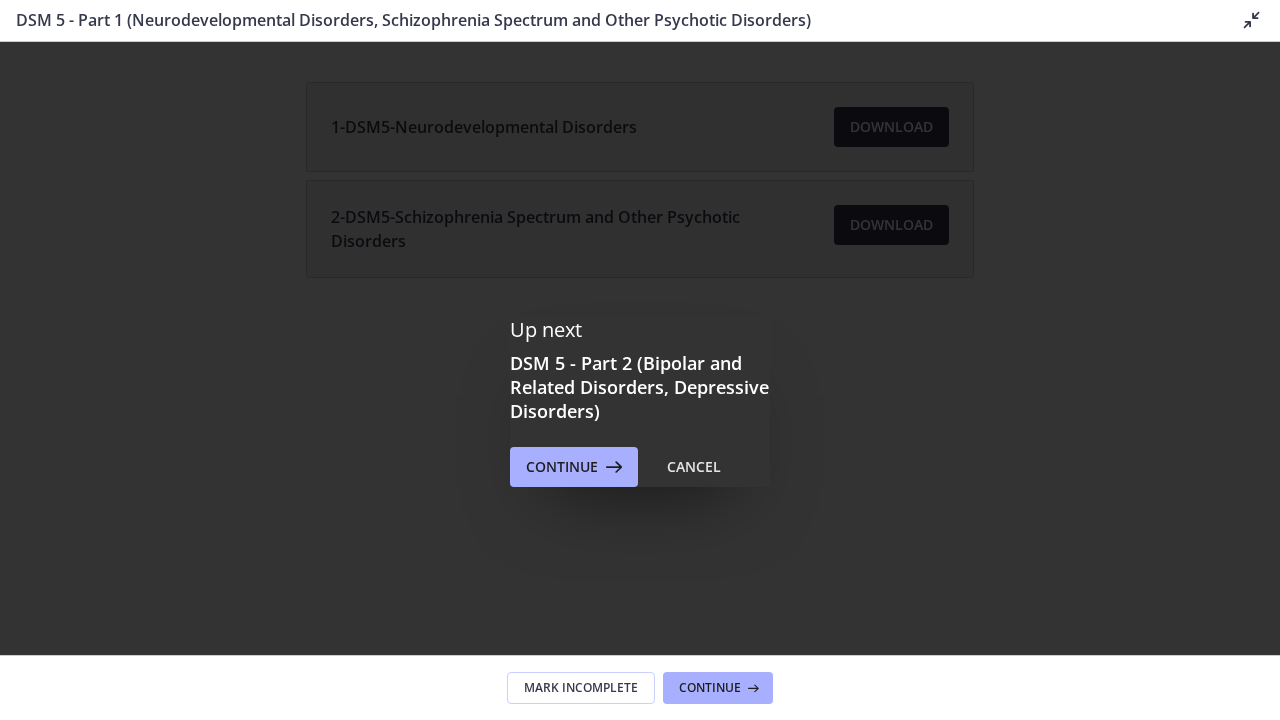 click at bounding box center [640, 360] 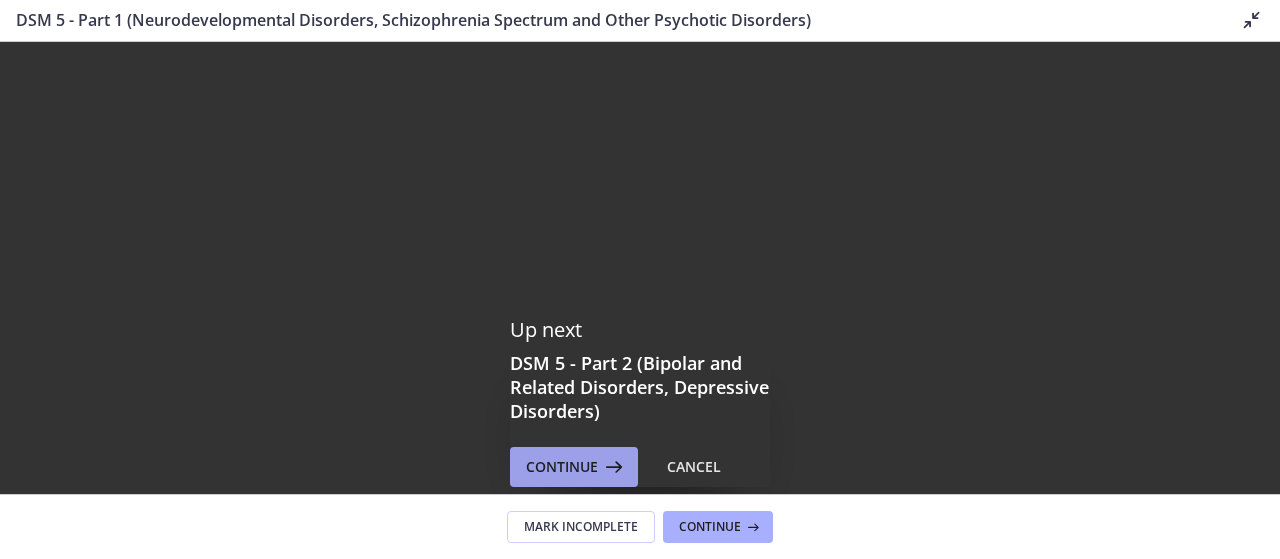 click on "Continue" at bounding box center [562, 467] 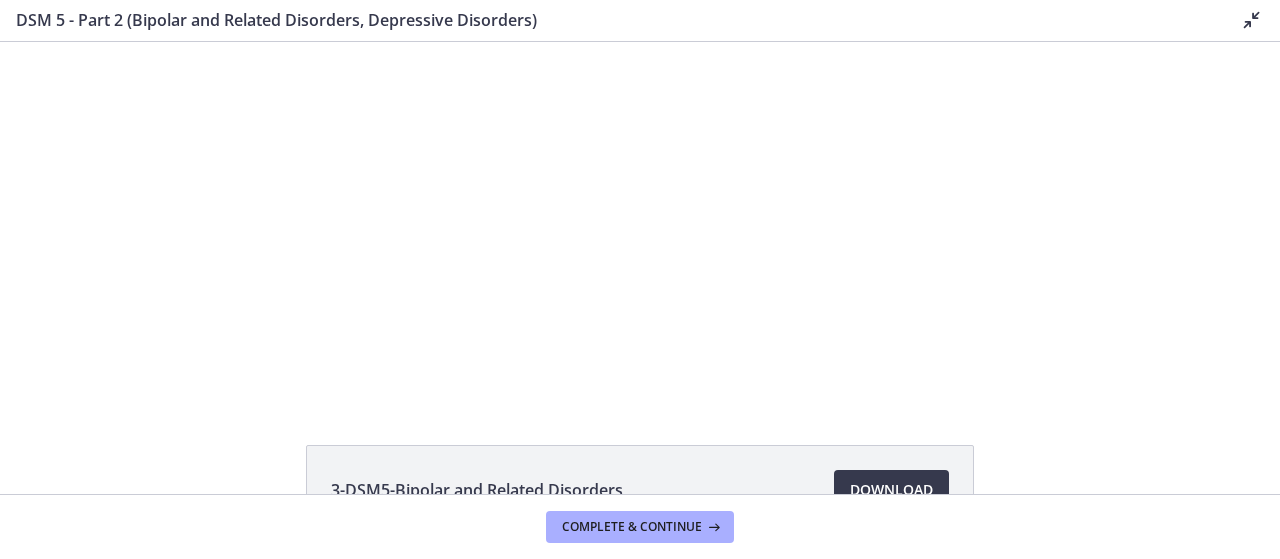 scroll, scrollTop: 0, scrollLeft: 0, axis: both 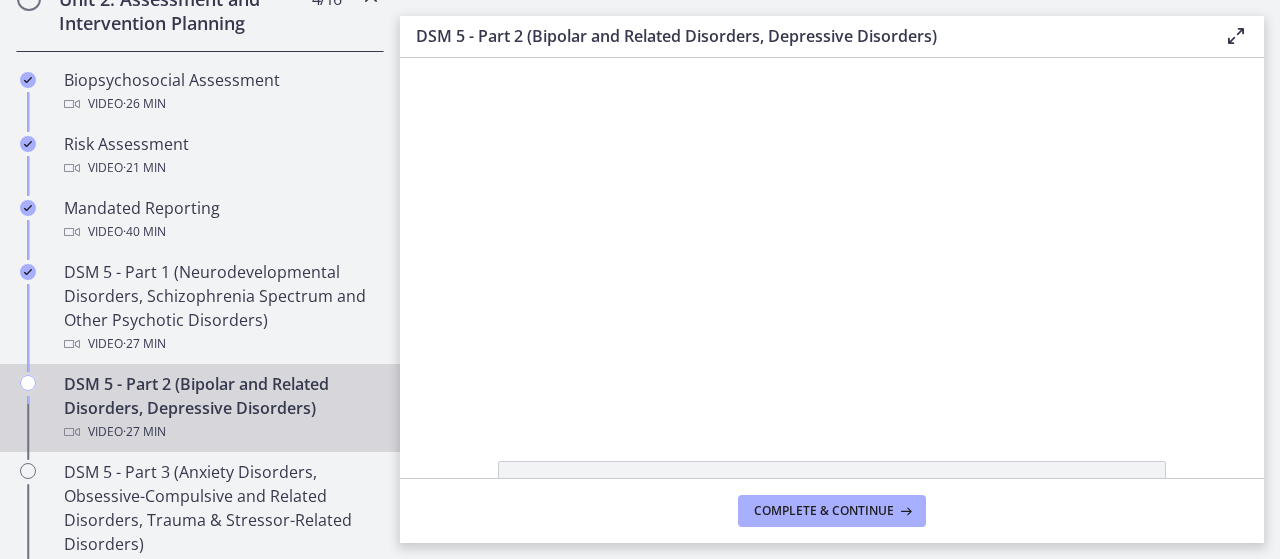 click on "DSM 5 - Part 2 (Bipolar and Related Disorders, Depressive Disorders)
Video
·  27 min" at bounding box center [220, 408] 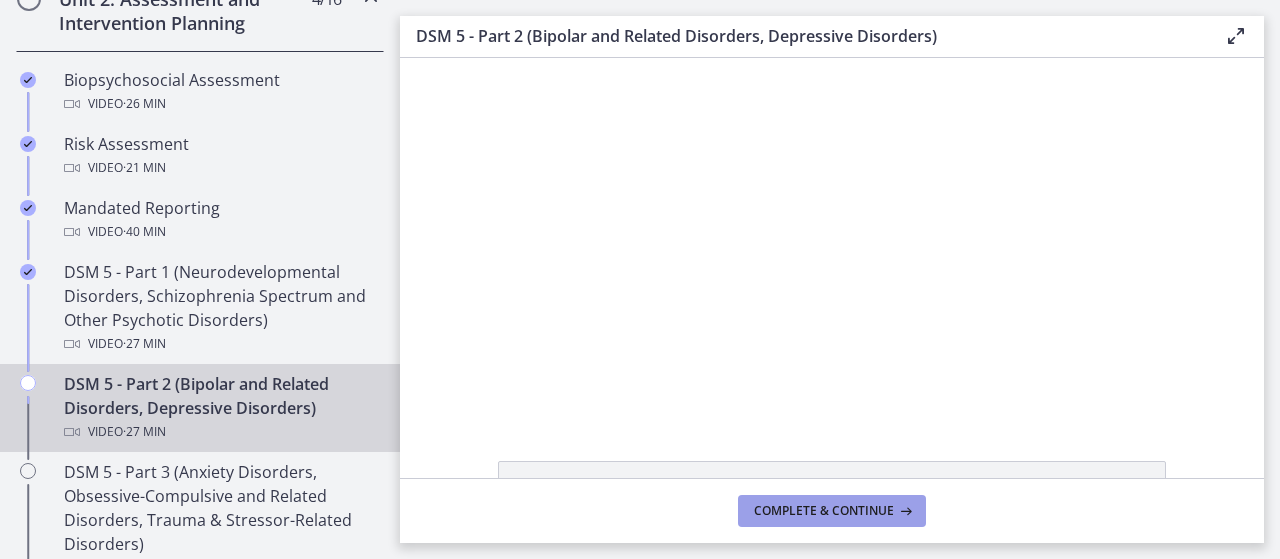 click on "Complete & continue" at bounding box center [824, 511] 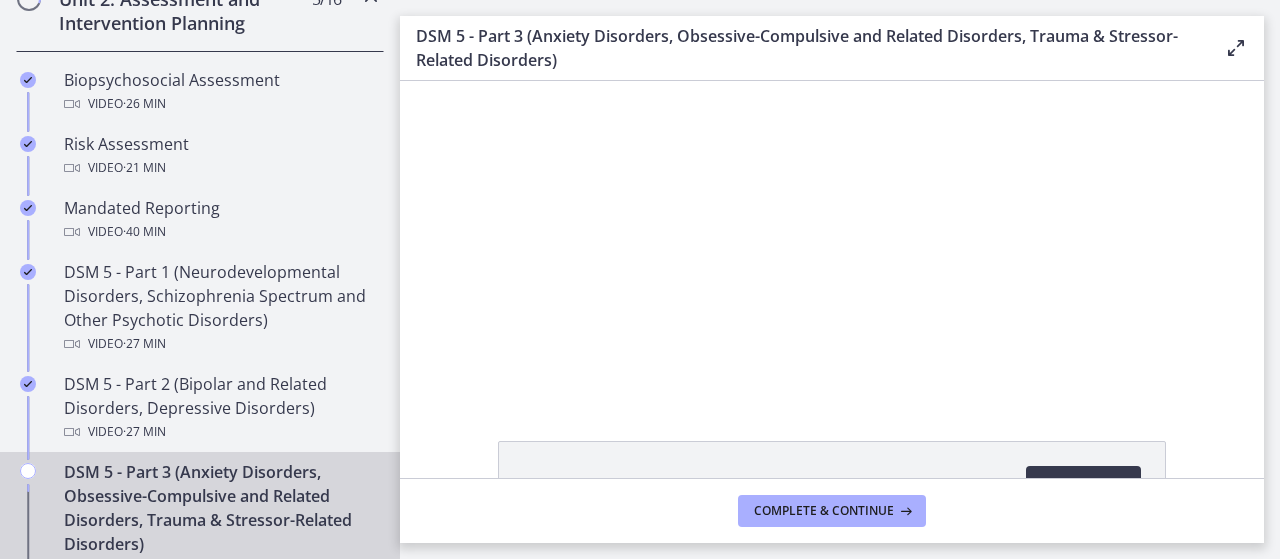 scroll, scrollTop: 0, scrollLeft: 0, axis: both 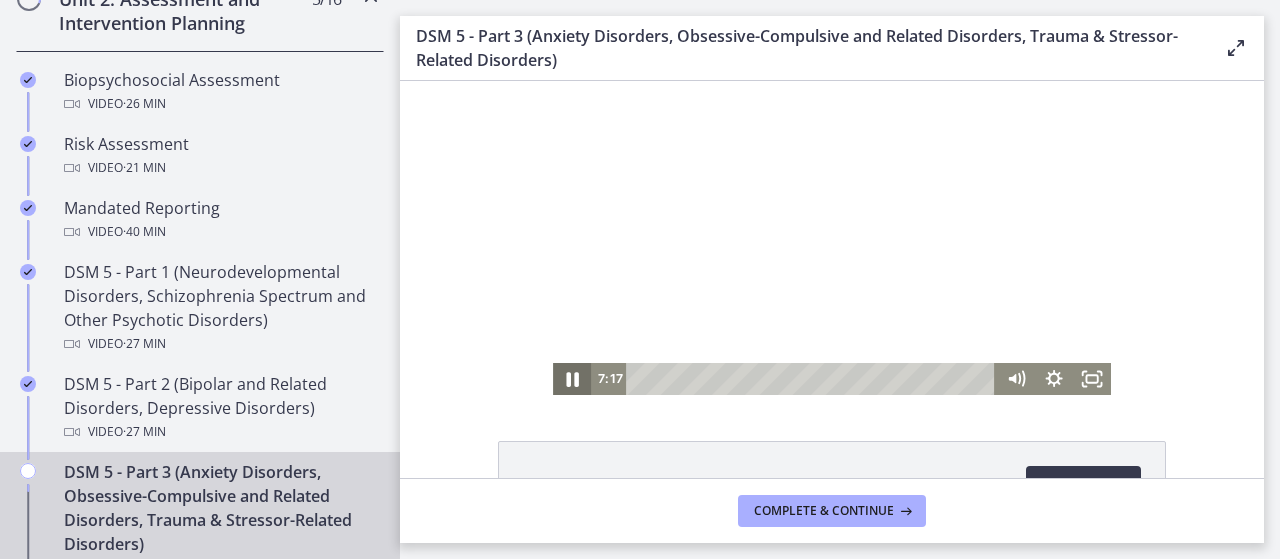 click 